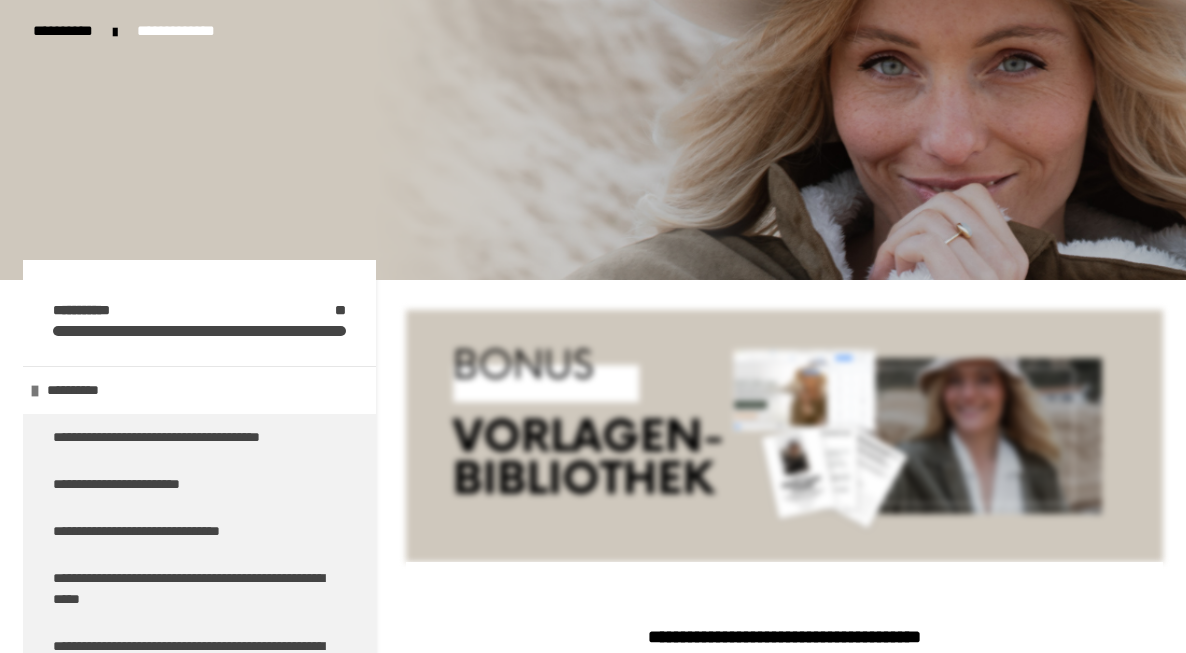 scroll, scrollTop: 0, scrollLeft: 0, axis: both 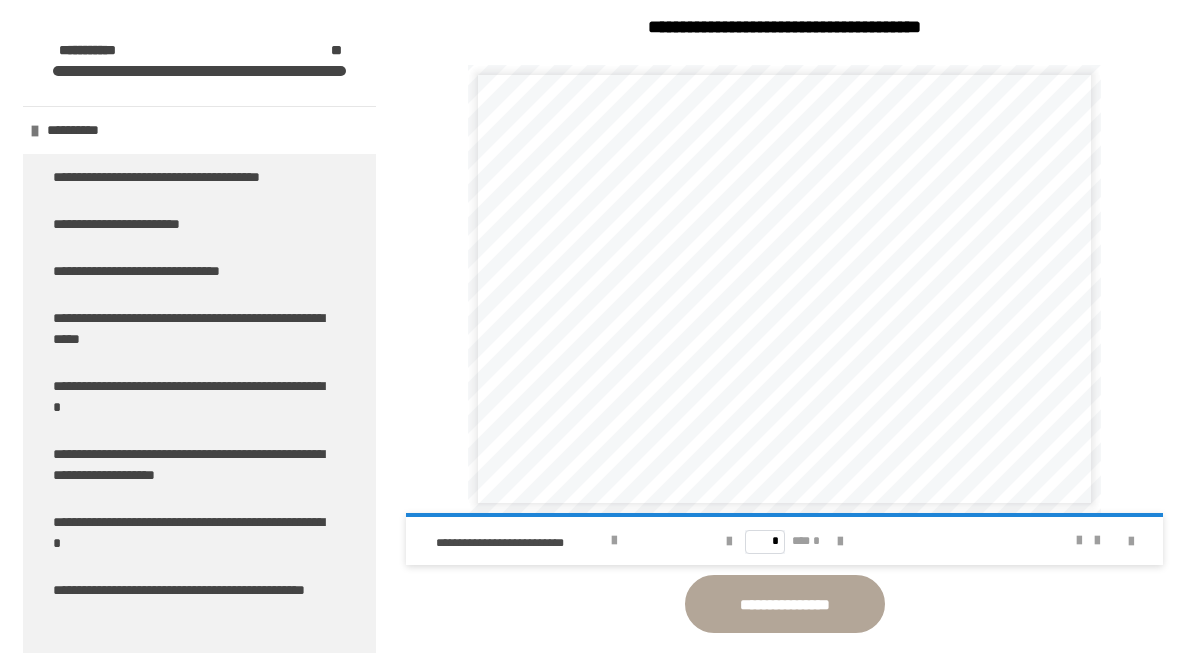 click on "* *** *" at bounding box center (785, 541) 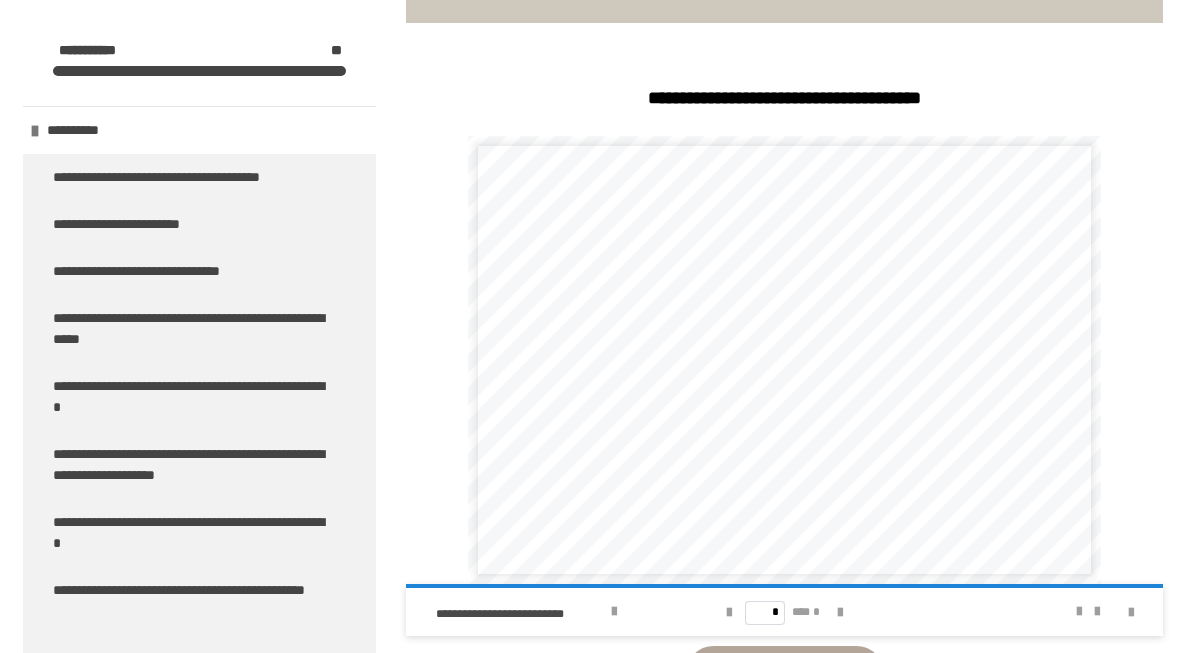 scroll, scrollTop: 316, scrollLeft: 0, axis: vertical 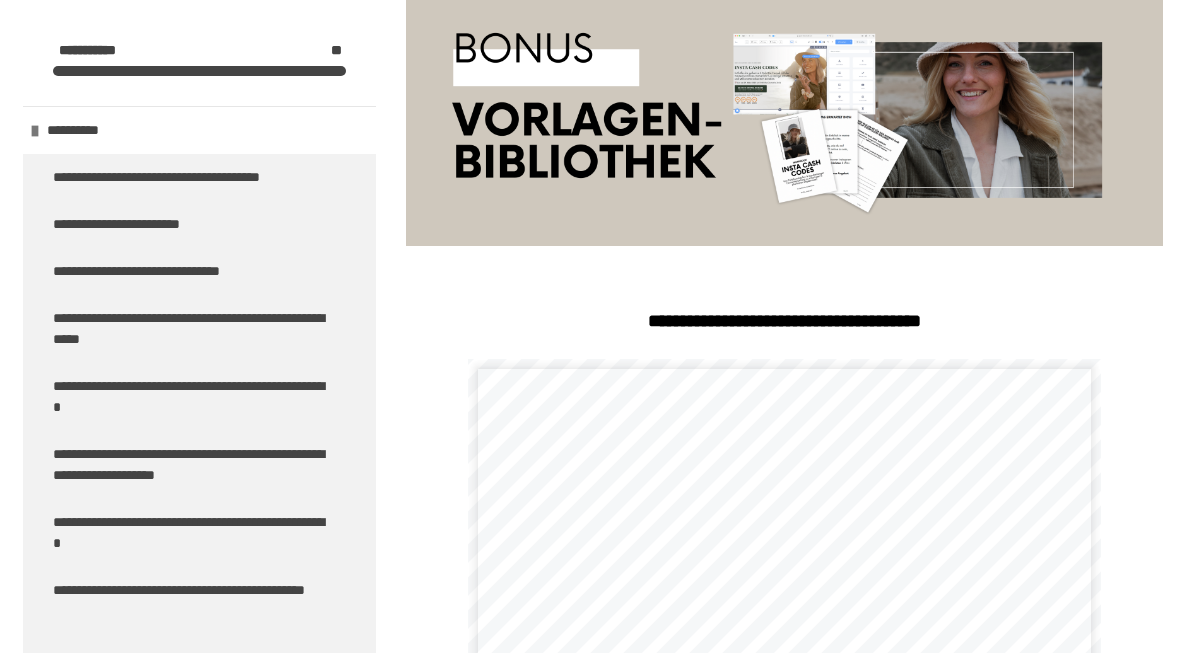 click on "* *** *" at bounding box center (785, 835) 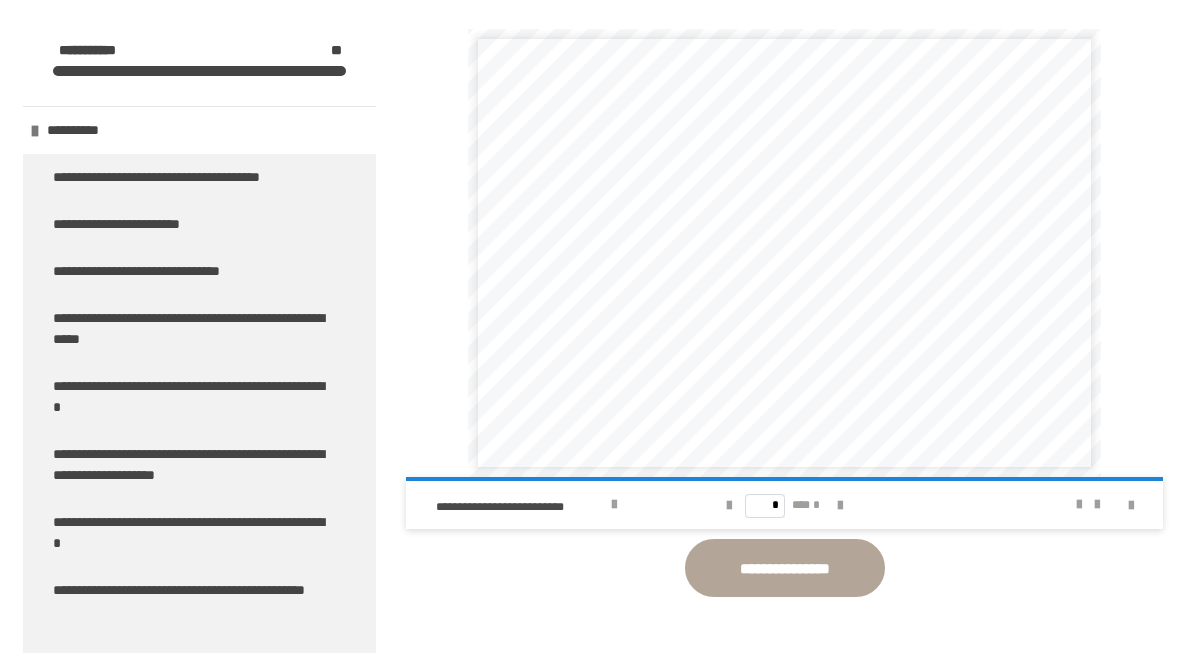 click on "* *** *" at bounding box center (785, 505) 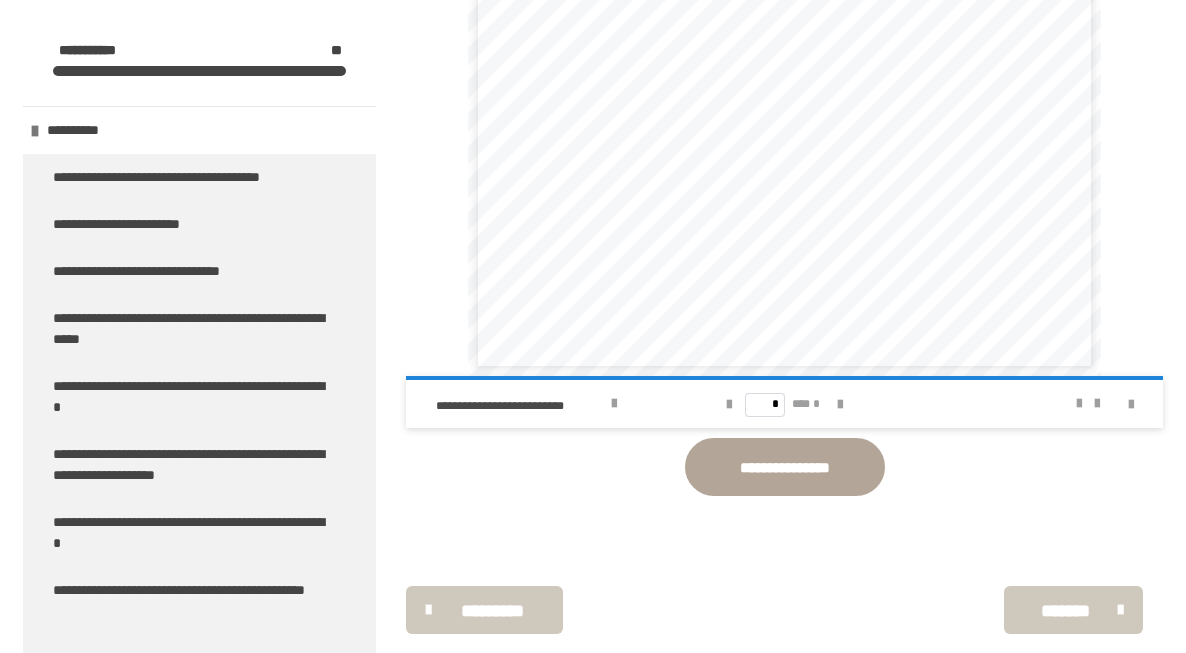 scroll, scrollTop: 788, scrollLeft: 0, axis: vertical 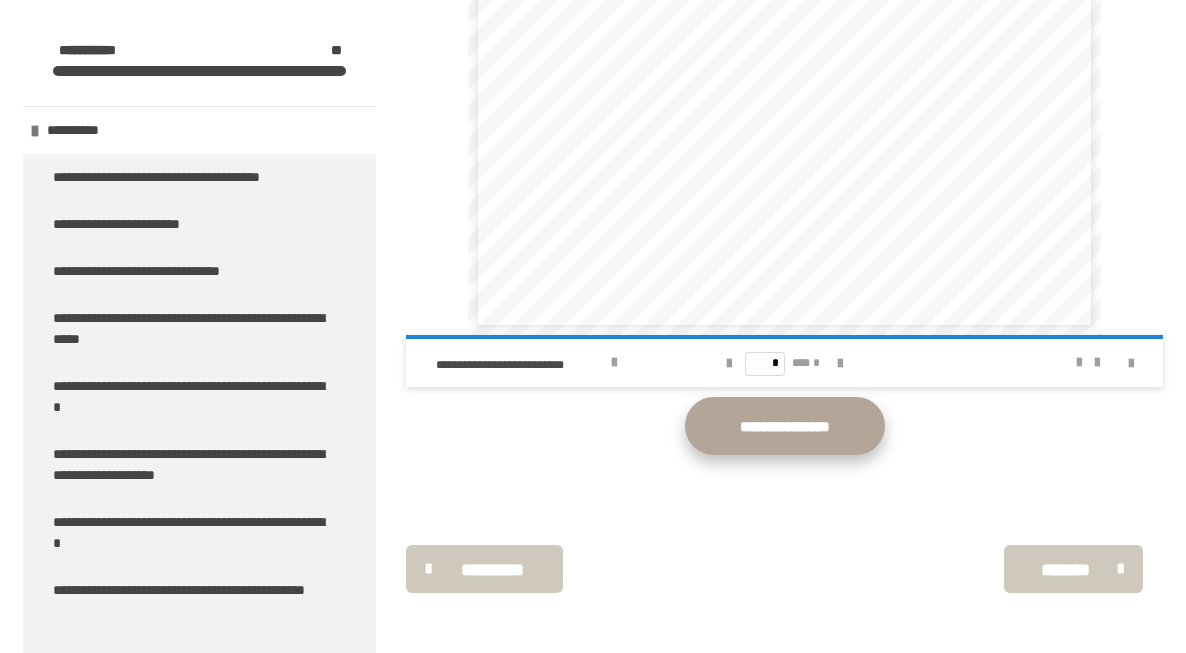 click on "**********" at bounding box center (785, 426) 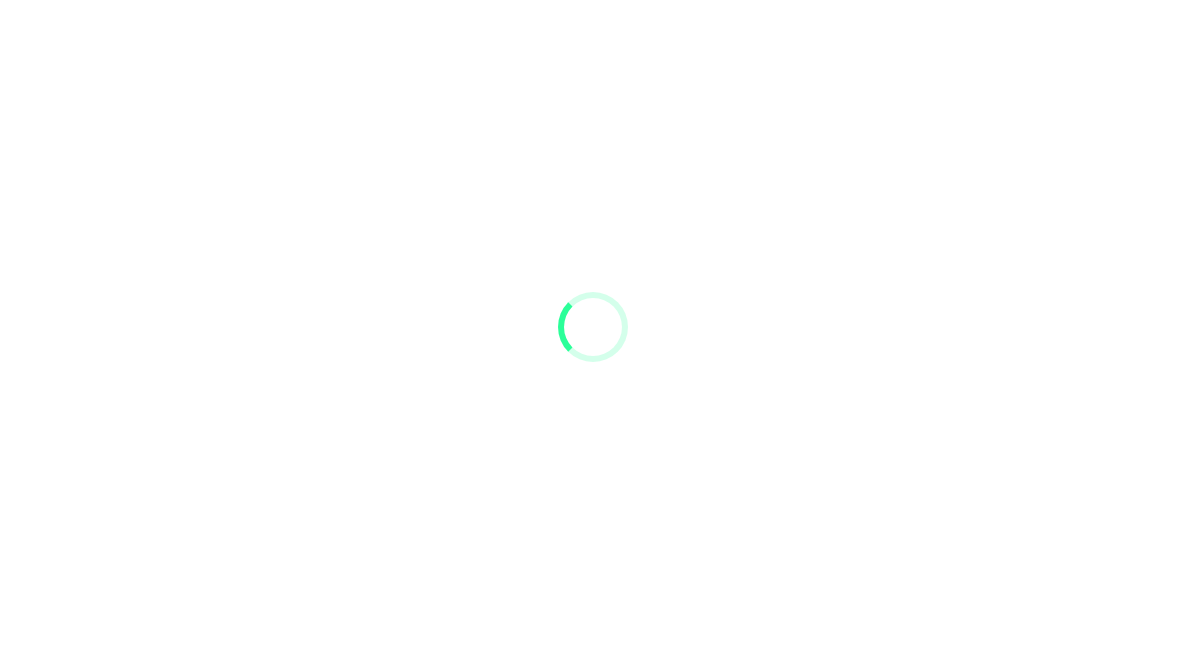 scroll, scrollTop: 0, scrollLeft: 0, axis: both 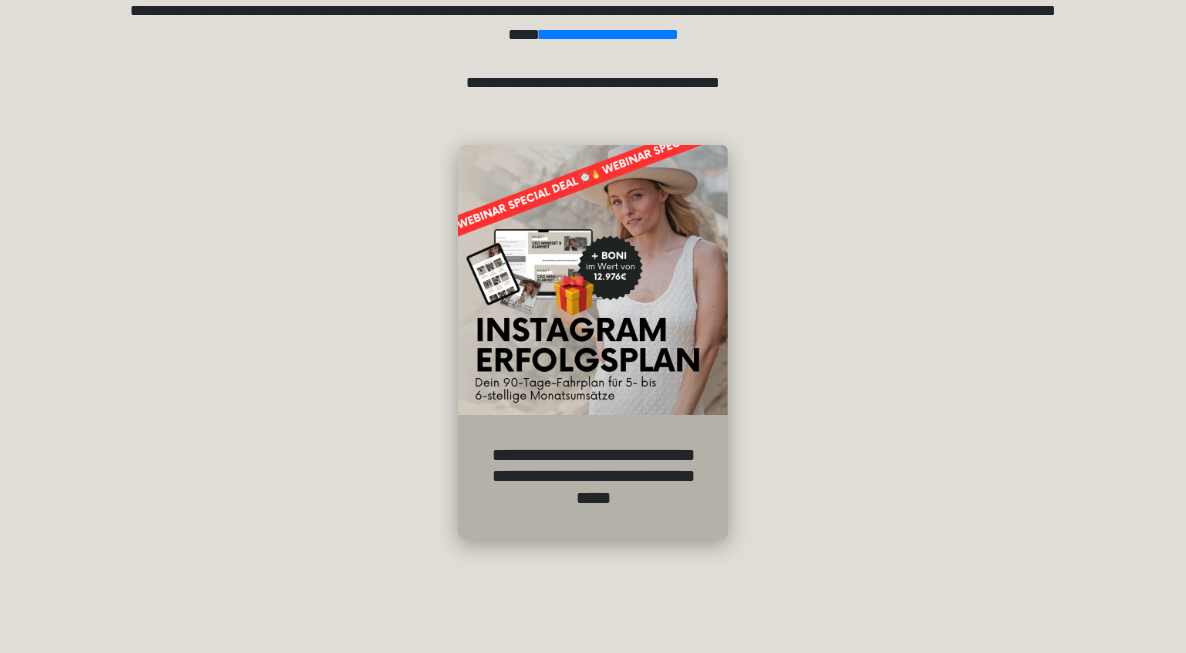 click on "**********" at bounding box center [593, 477] 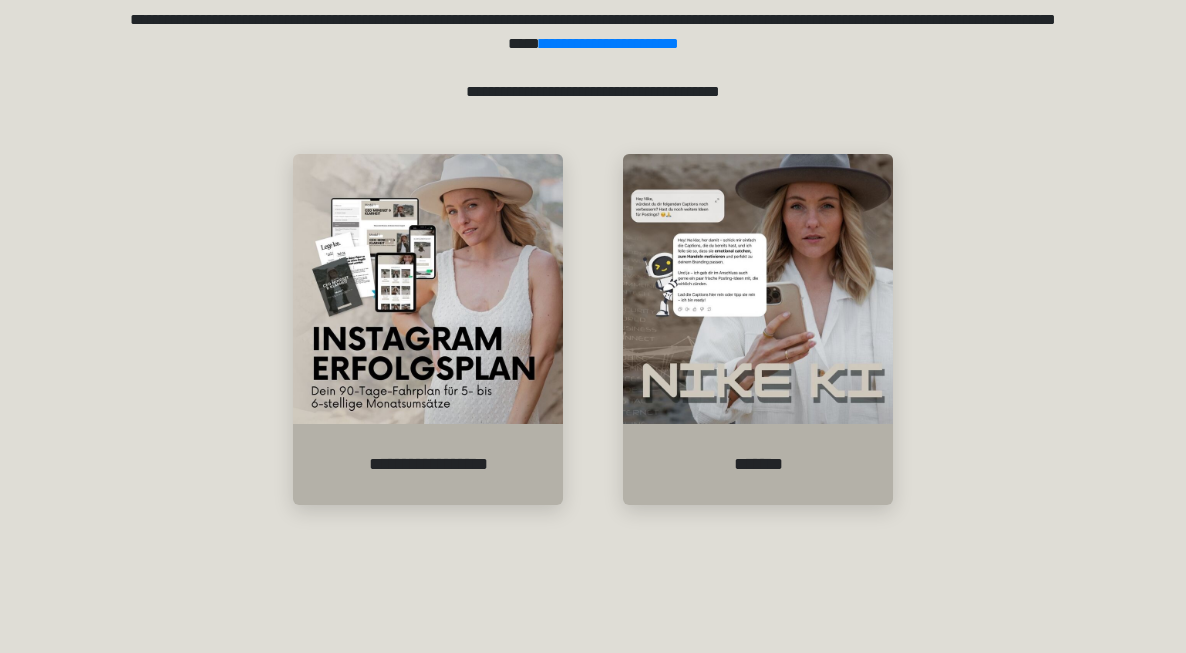 scroll, scrollTop: 413, scrollLeft: 0, axis: vertical 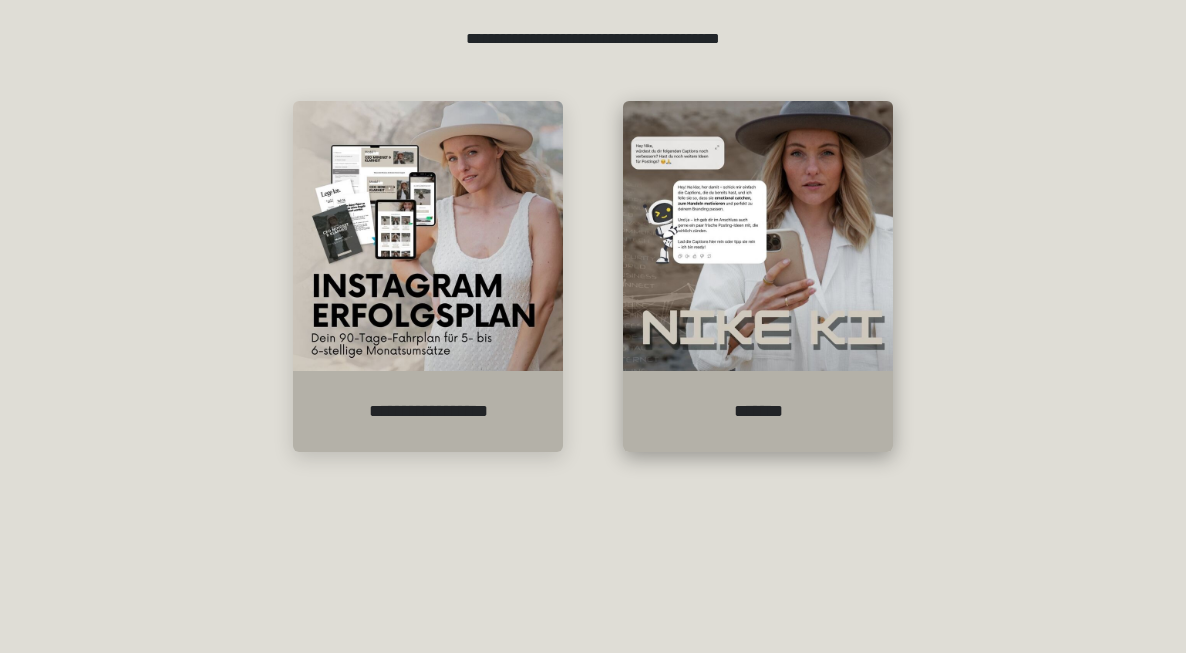 click on "*******" at bounding box center [758, 412] 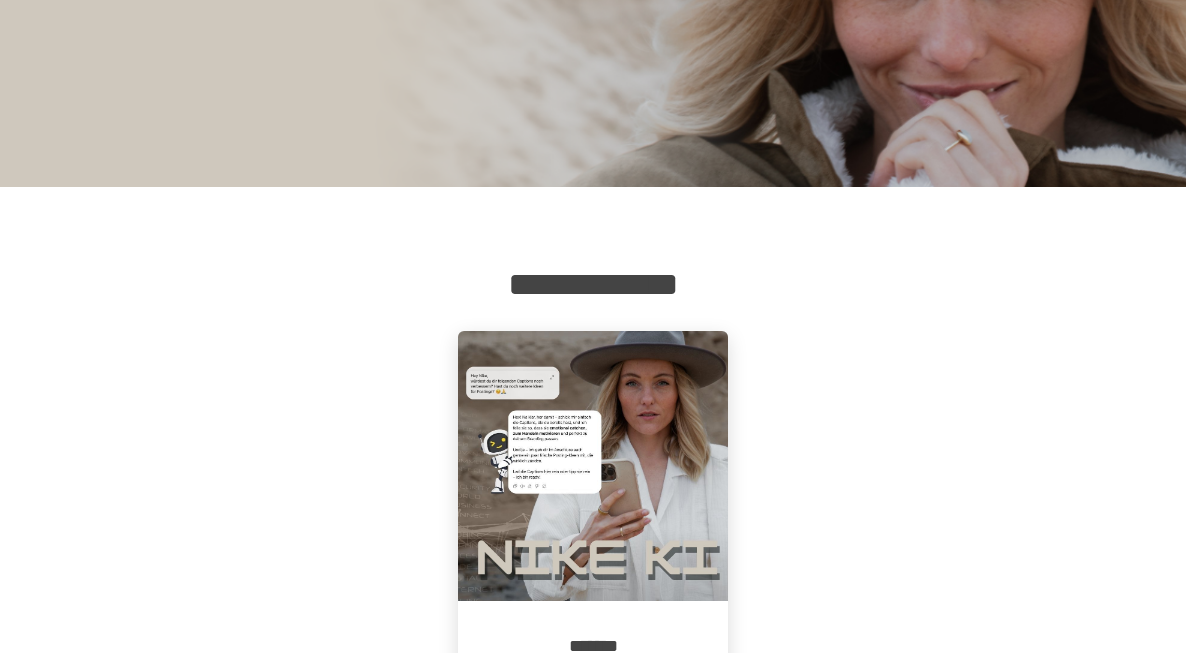 scroll, scrollTop: 201, scrollLeft: 0, axis: vertical 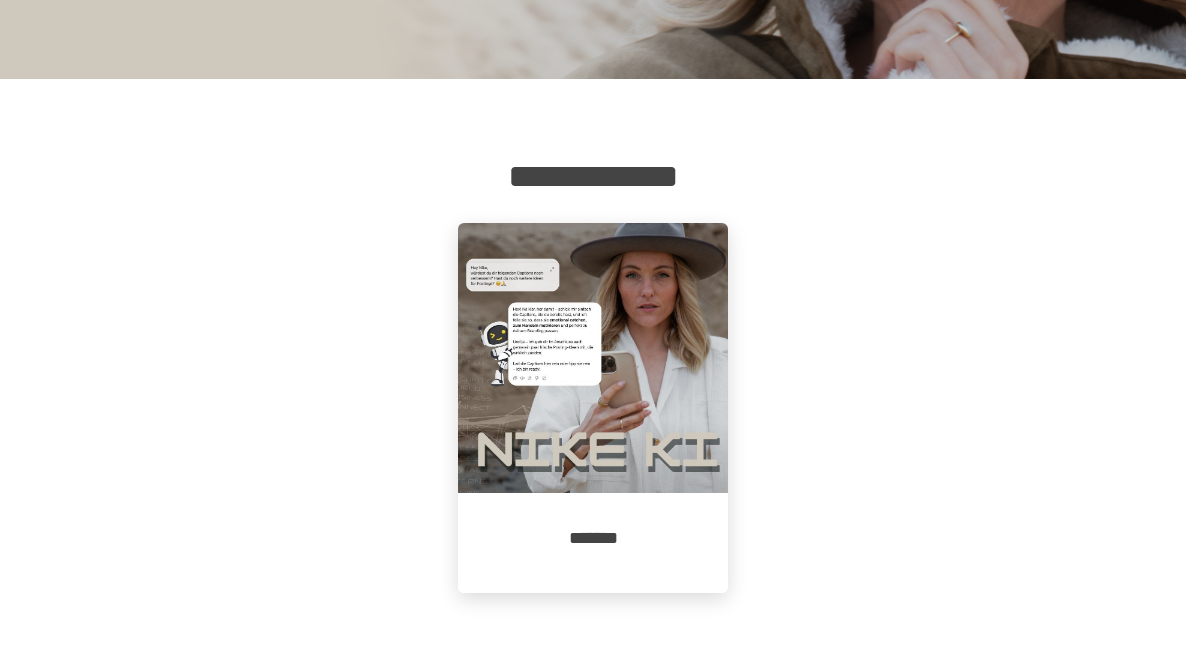 click on "*******" at bounding box center (593, 543) 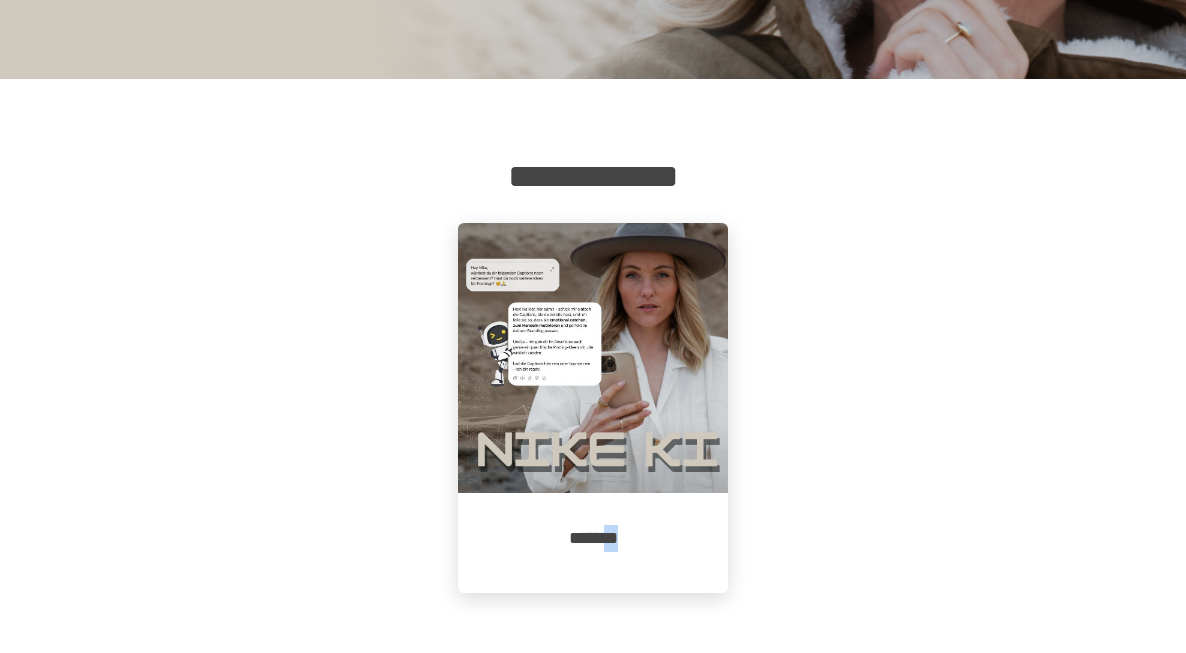 click on "*******" at bounding box center [593, 538] 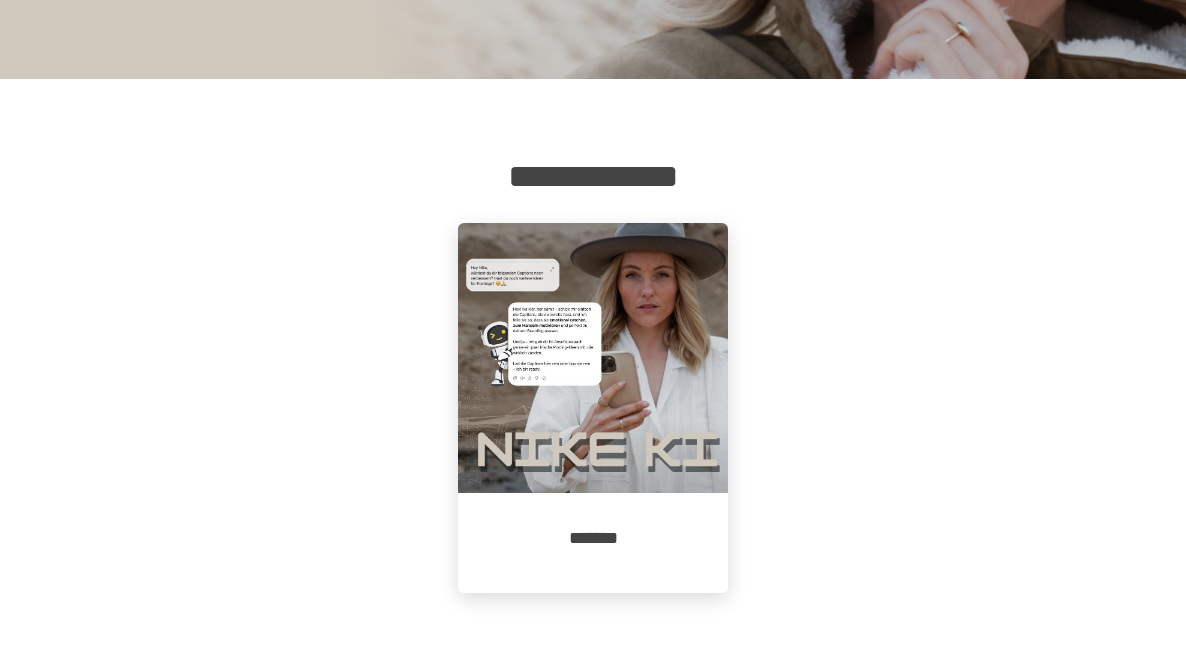 click at bounding box center (593, 358) 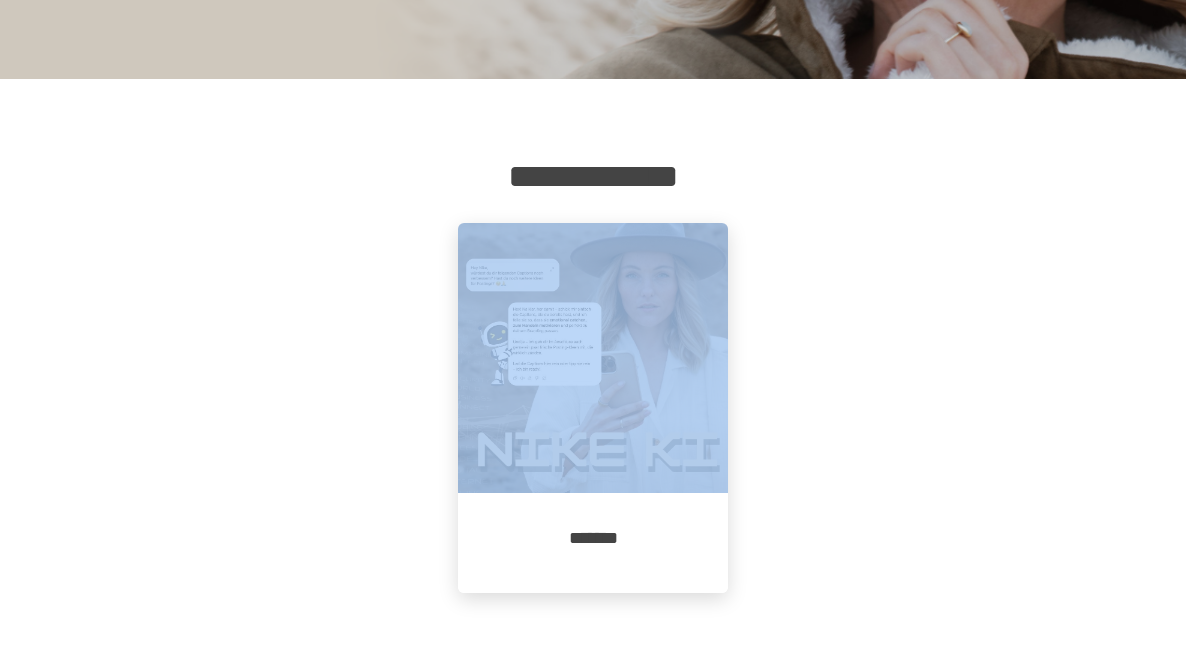 click at bounding box center (593, 358) 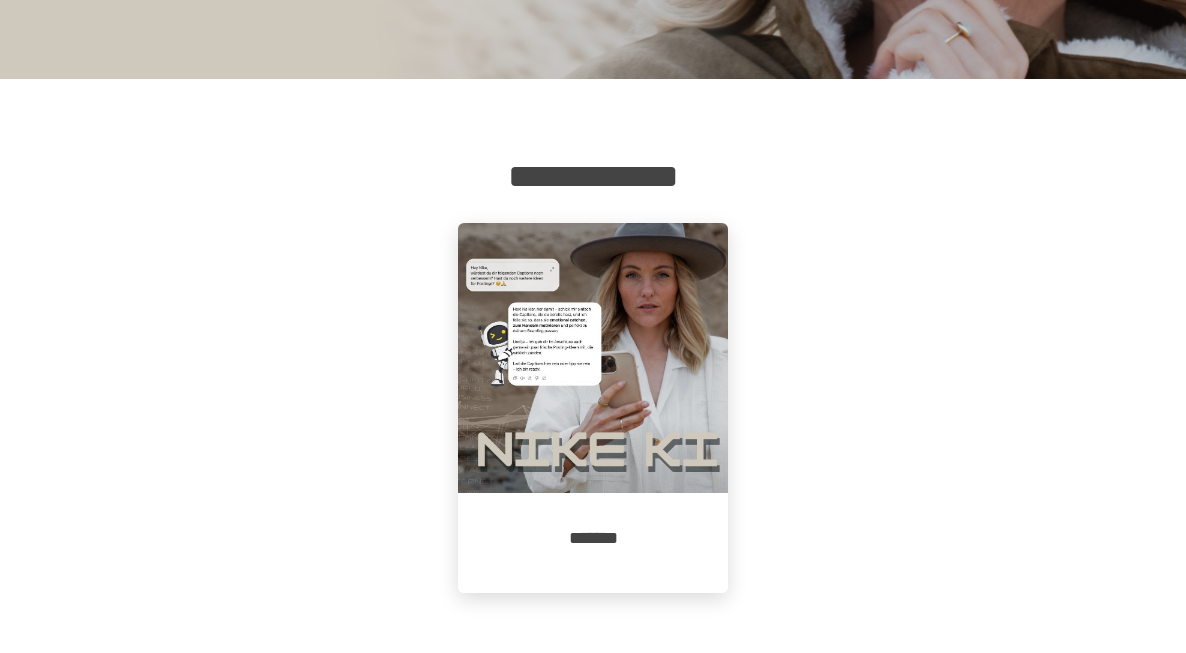click at bounding box center [593, 358] 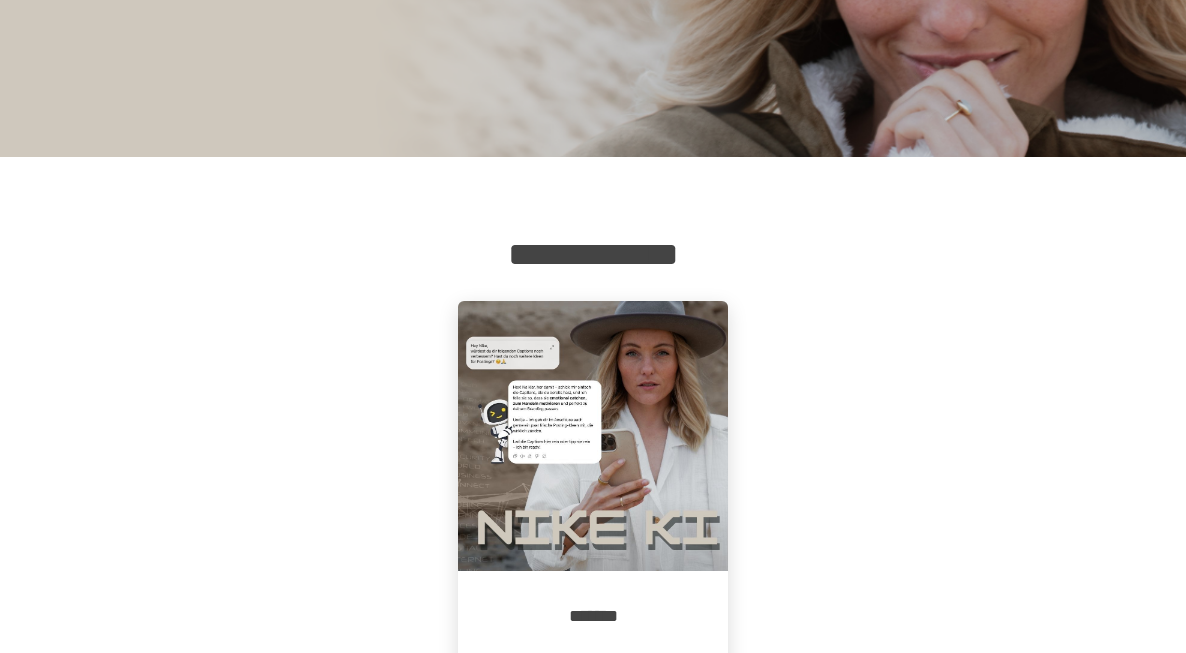 scroll, scrollTop: 201, scrollLeft: 0, axis: vertical 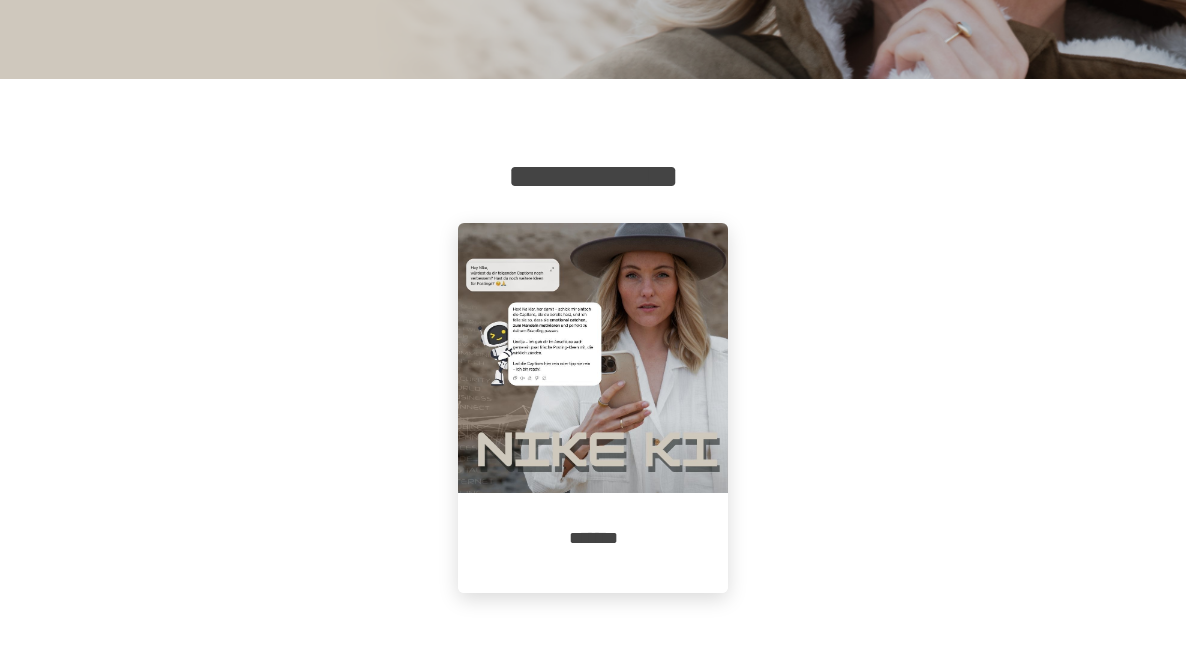 click on "*******" at bounding box center [593, 538] 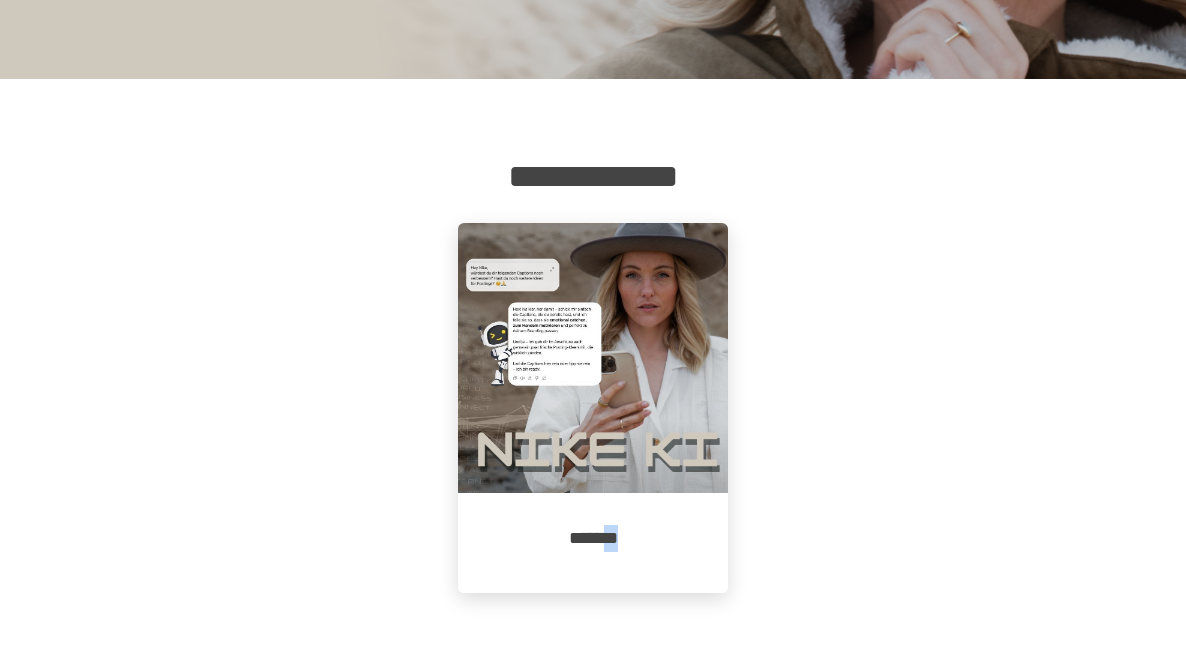 click on "*******" at bounding box center [593, 538] 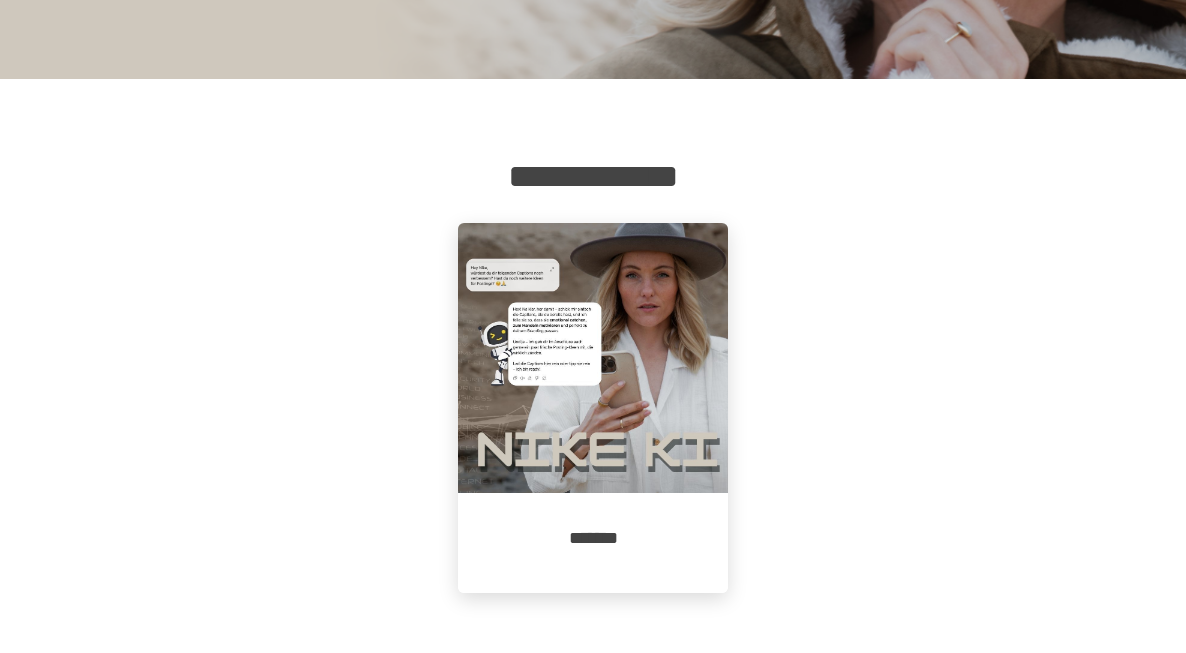 click on "*******" at bounding box center (593, 538) 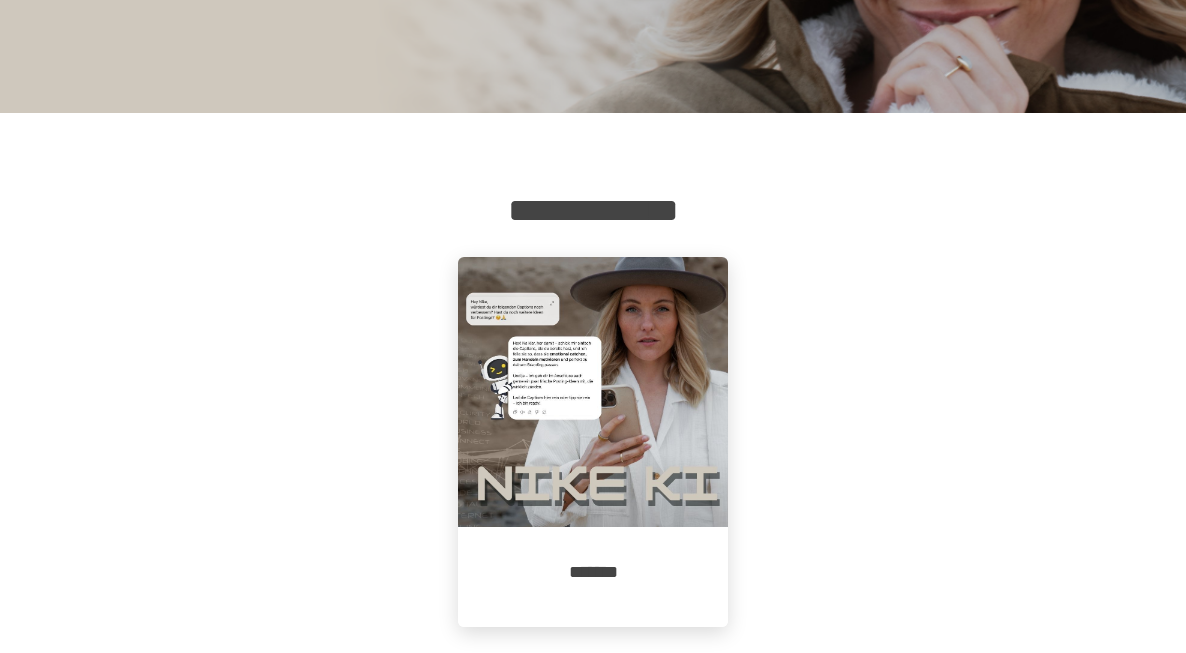 scroll, scrollTop: 201, scrollLeft: 0, axis: vertical 